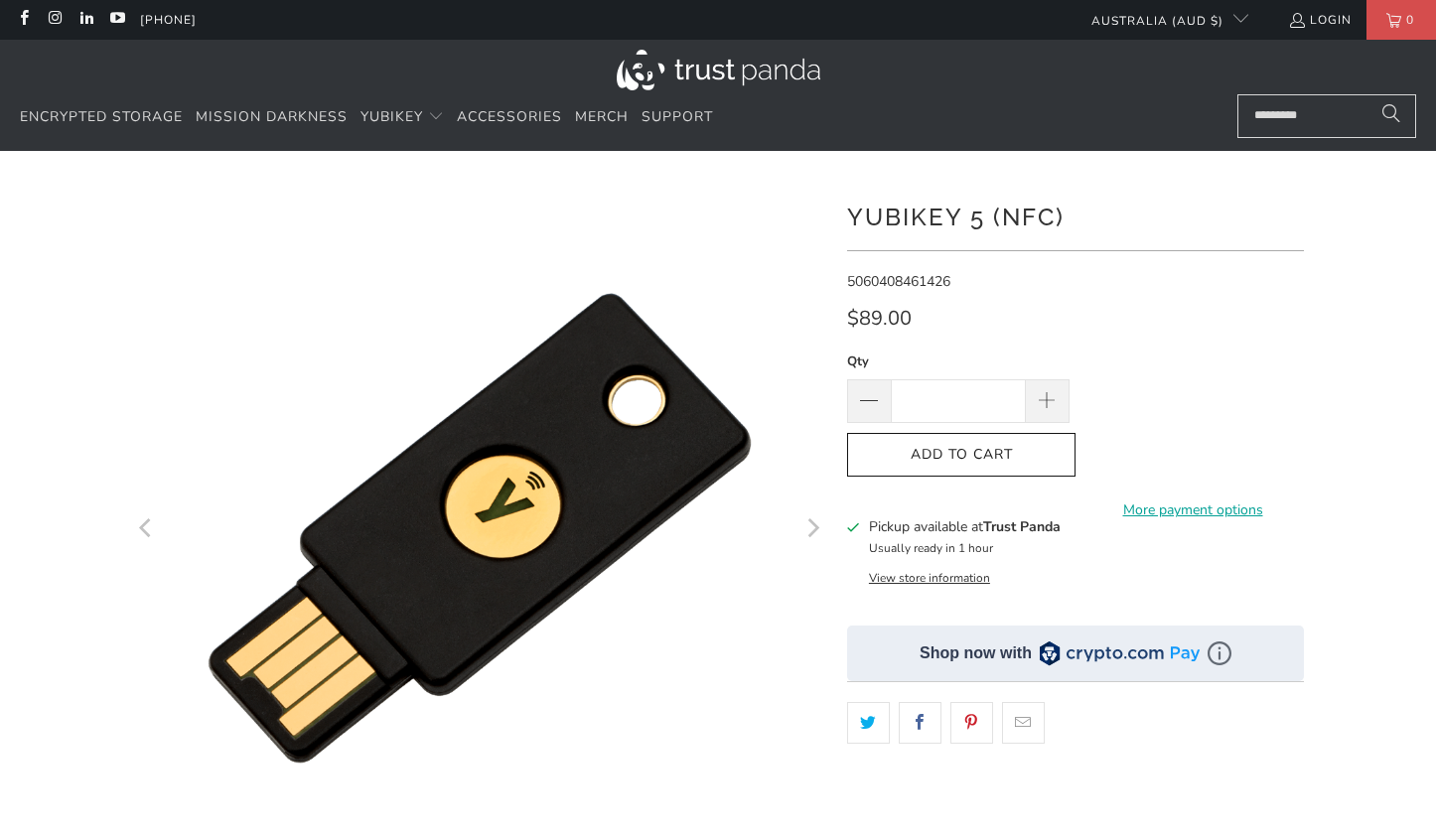 scroll, scrollTop: 0, scrollLeft: 0, axis: both 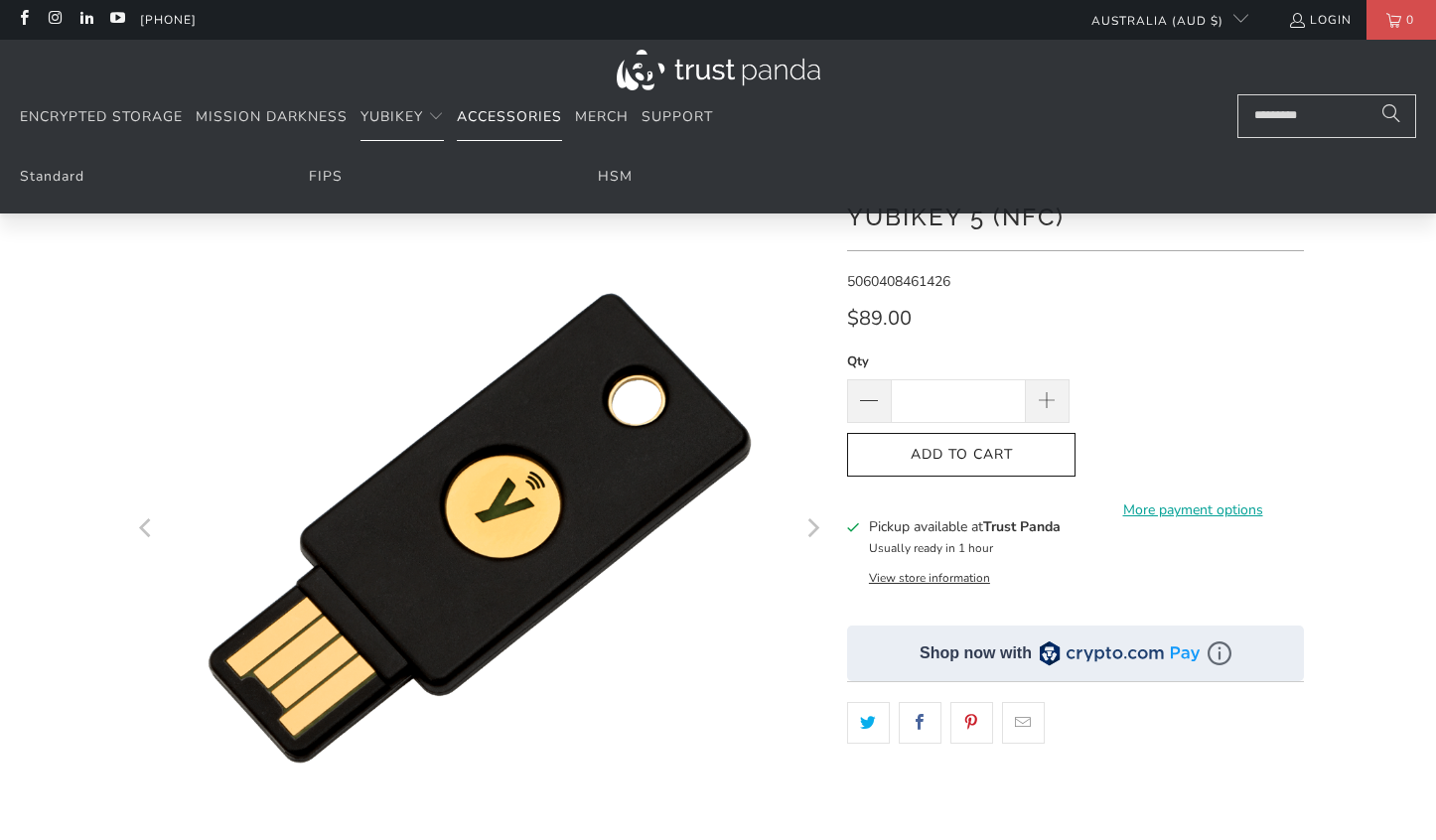 click on "Accessories" at bounding box center [509, 116] 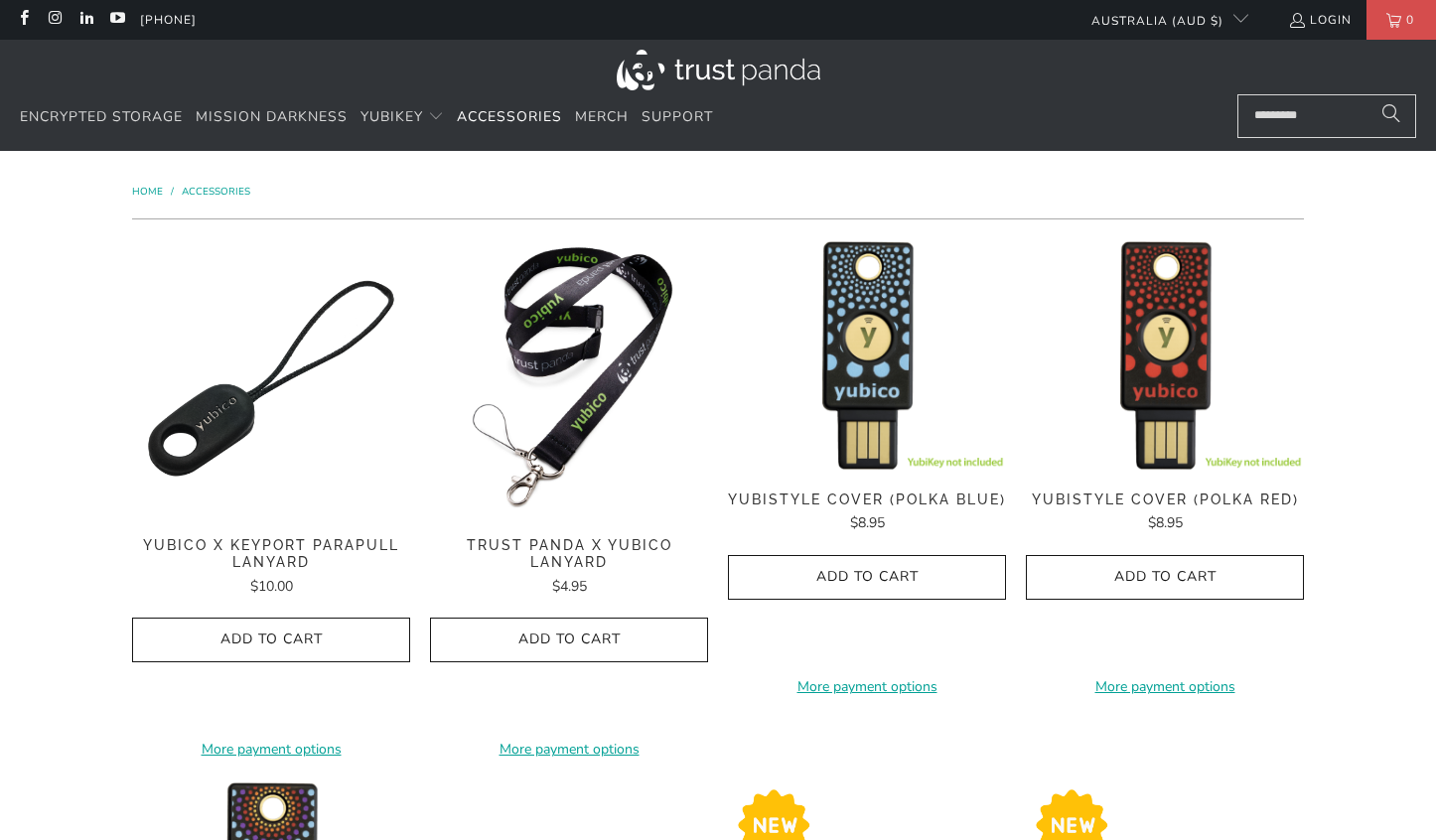 scroll, scrollTop: 0, scrollLeft: 0, axis: both 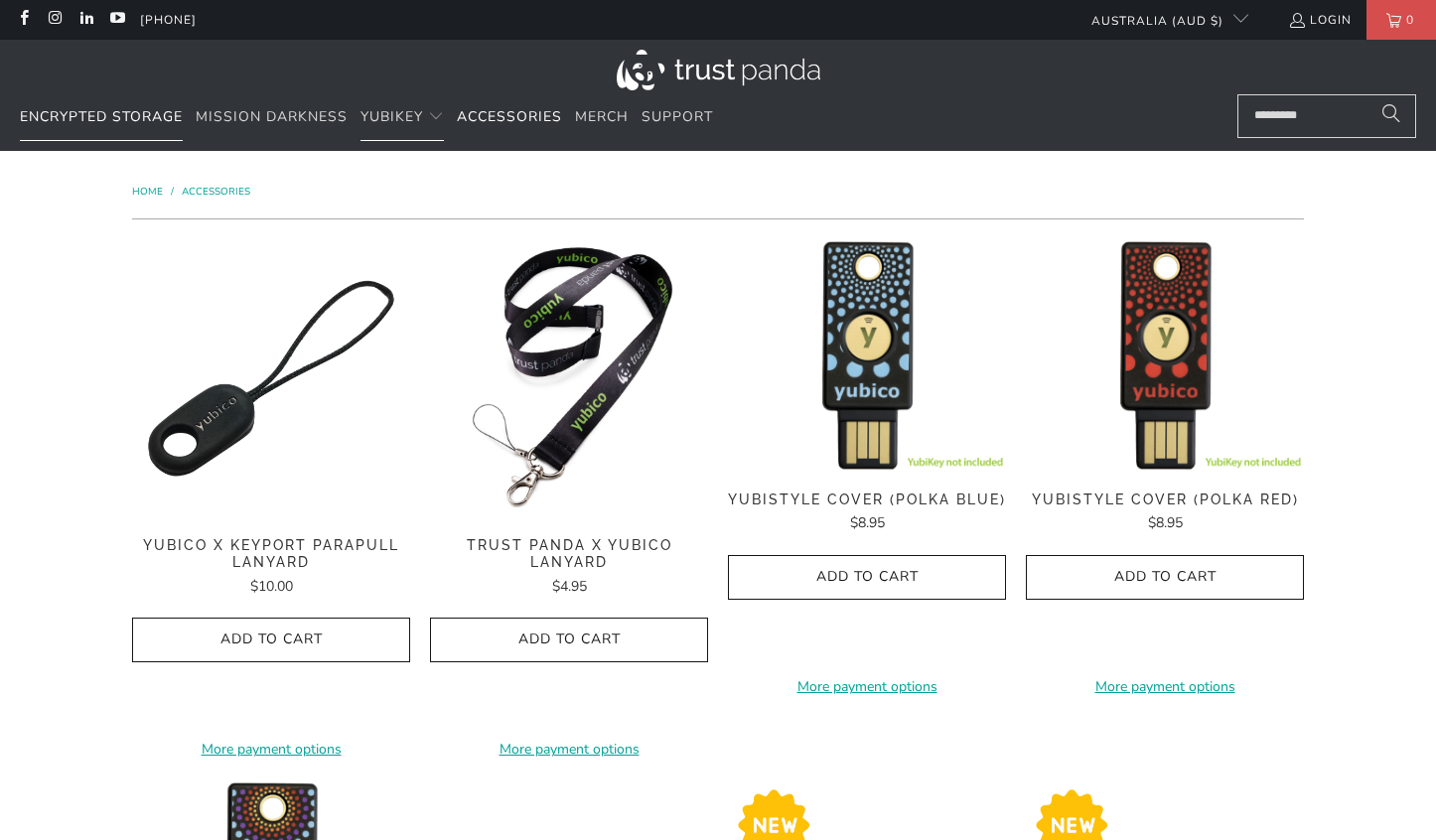 click on "Encrypted Storage" at bounding box center (101, 116) 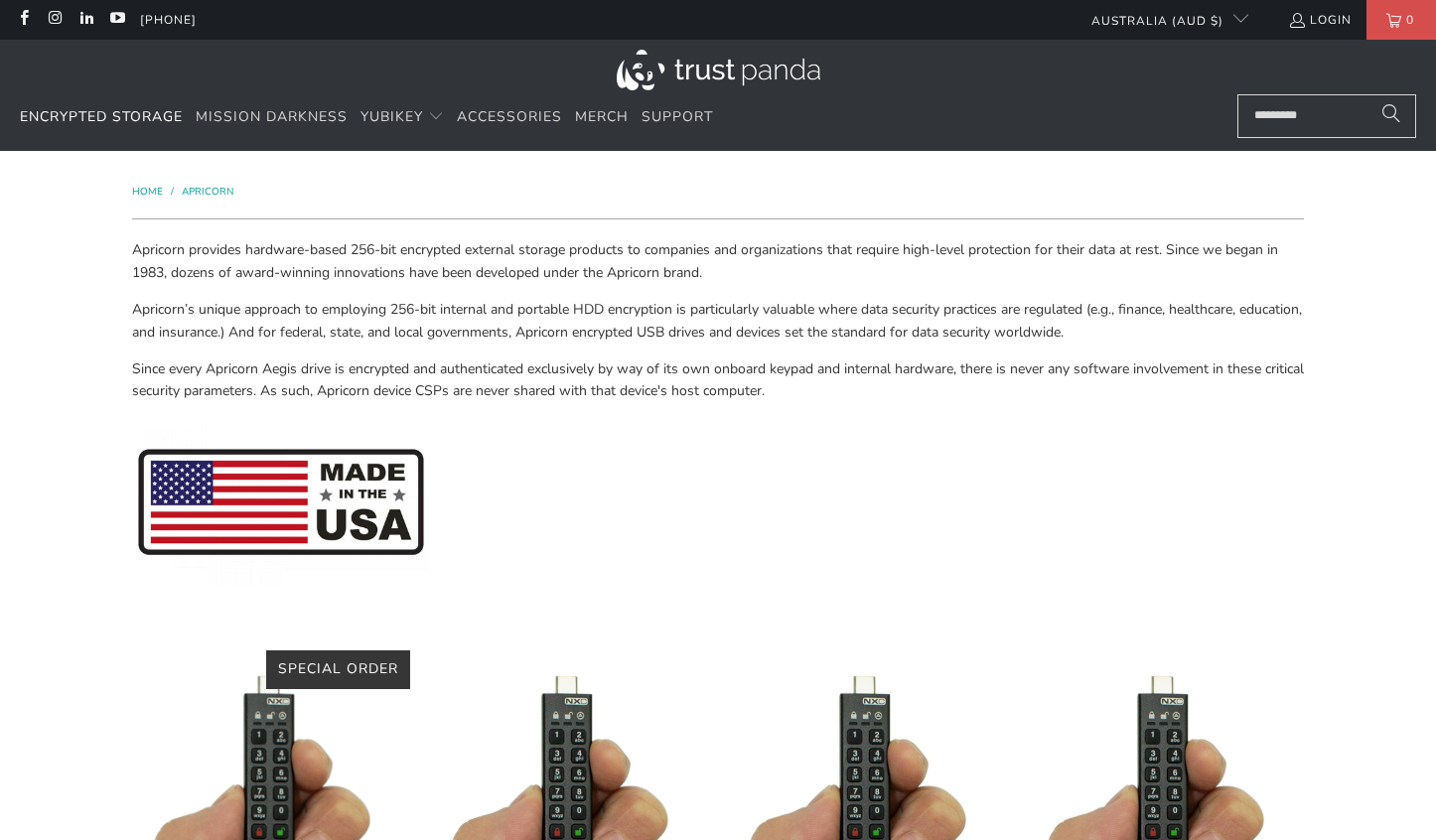 scroll, scrollTop: 0, scrollLeft: 0, axis: both 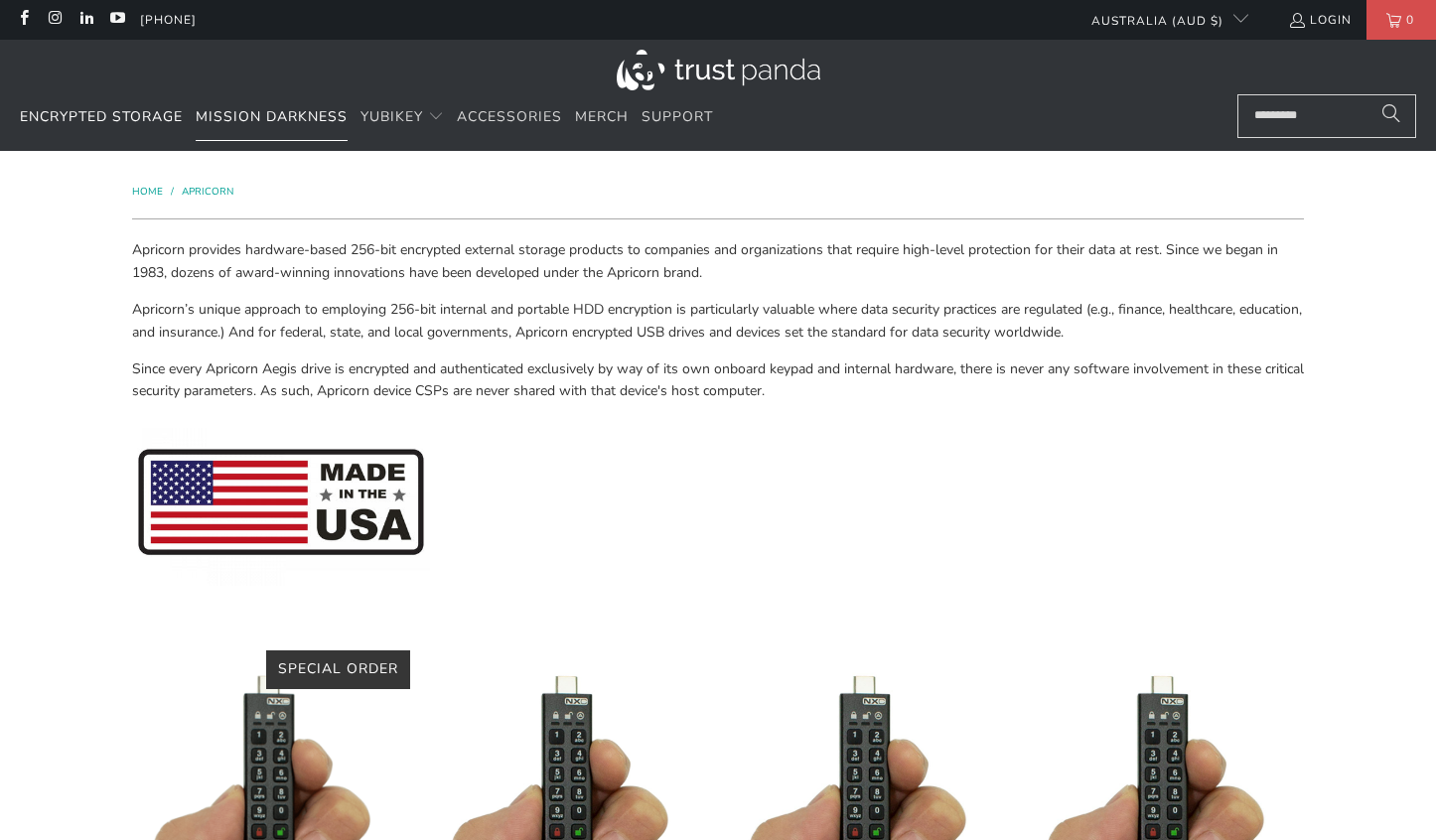 click on "Mission Darkness" at bounding box center [271, 116] 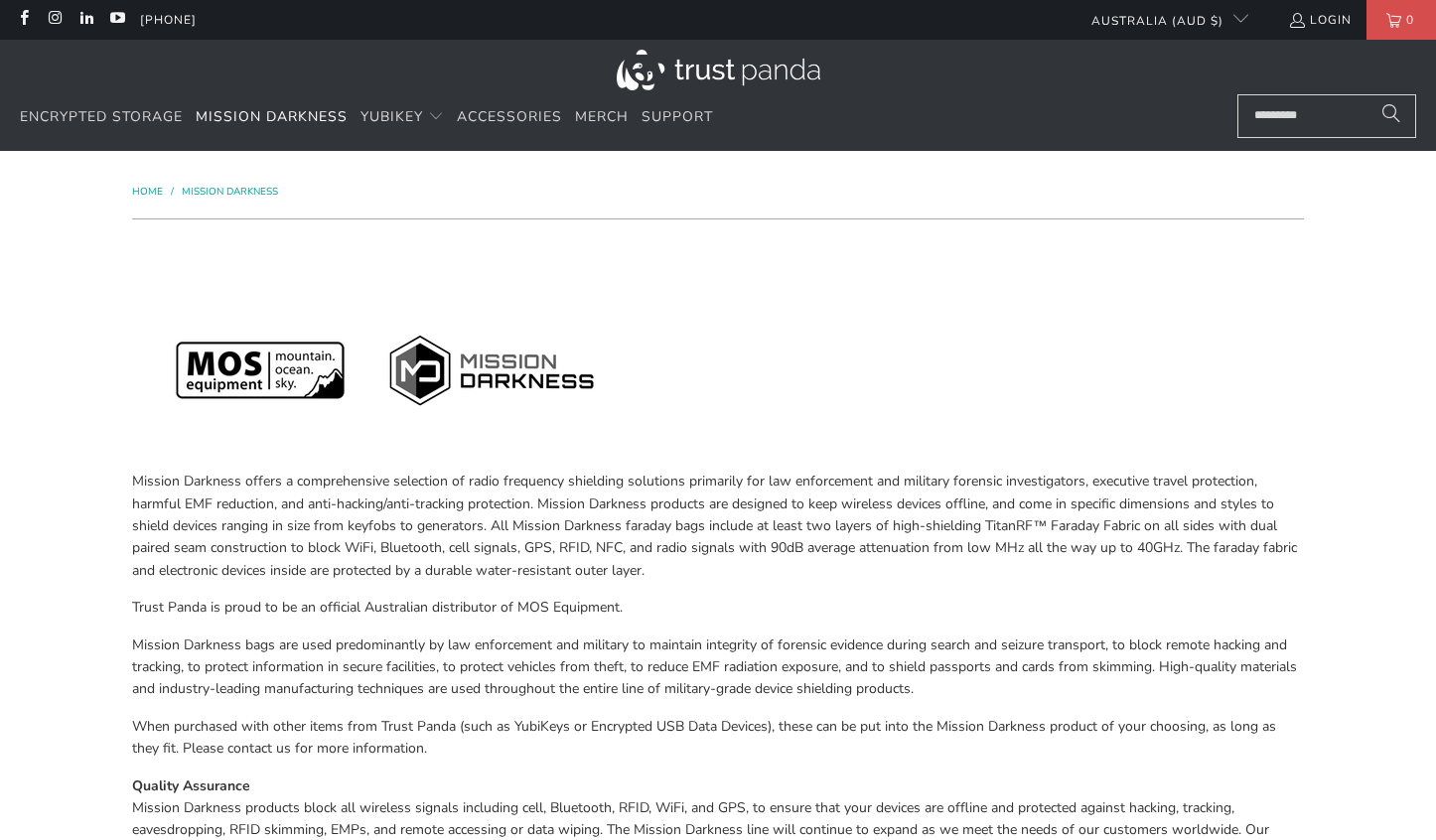 scroll, scrollTop: 0, scrollLeft: 0, axis: both 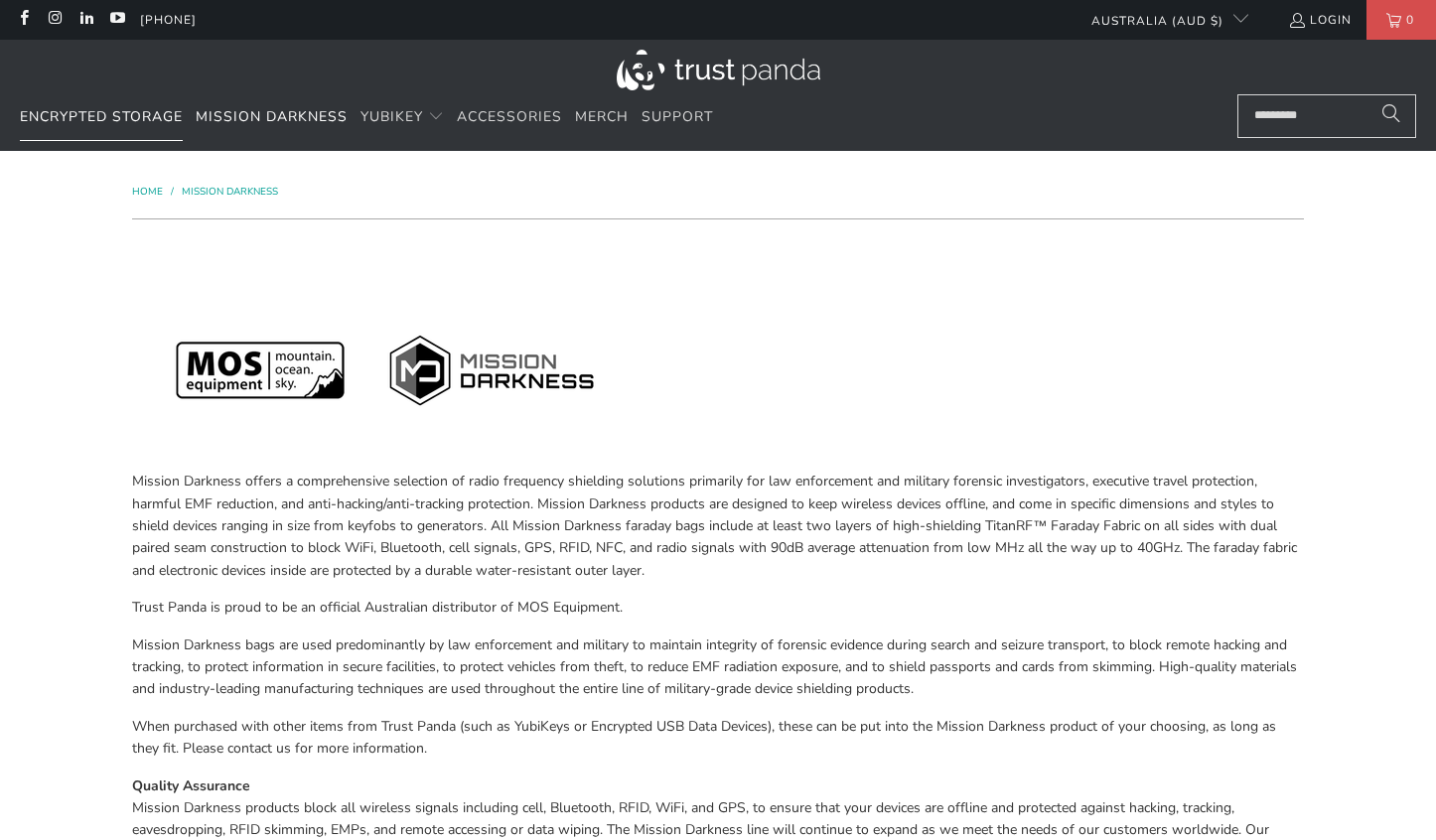 click on "Encrypted Storage" at bounding box center [101, 117] 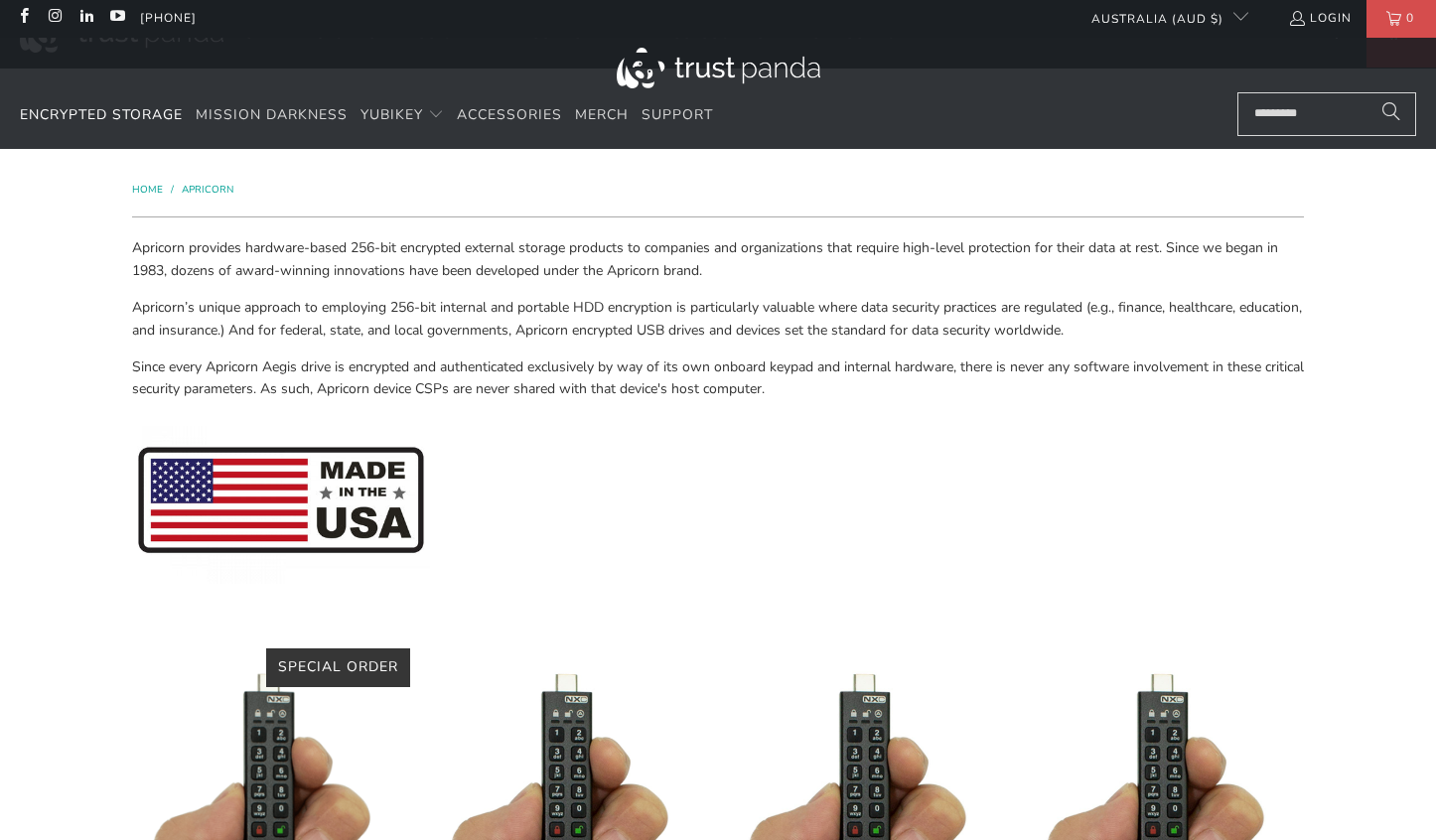 scroll, scrollTop: 0, scrollLeft: 0, axis: both 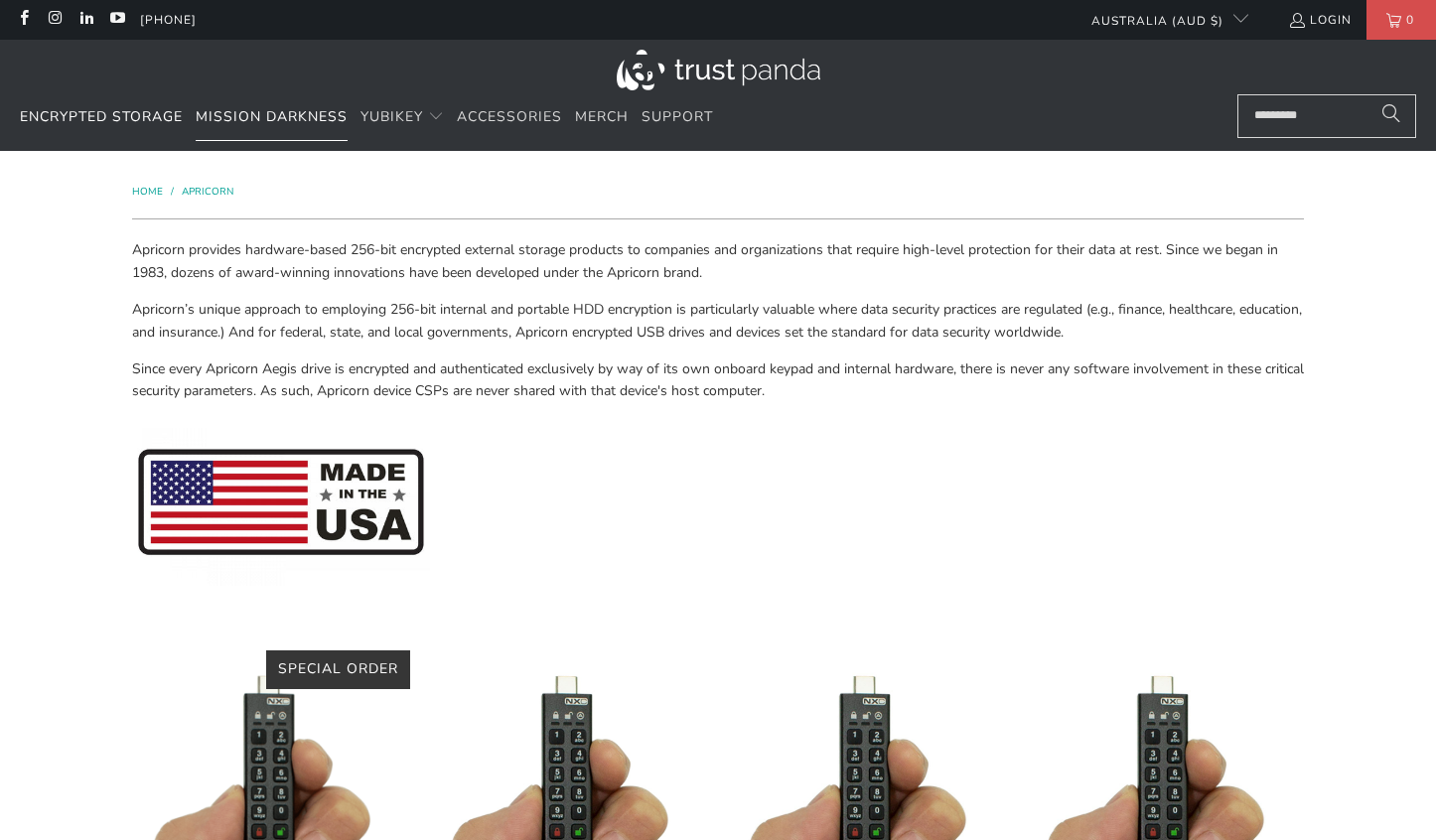 click on "Mission Darkness" at bounding box center [271, 116] 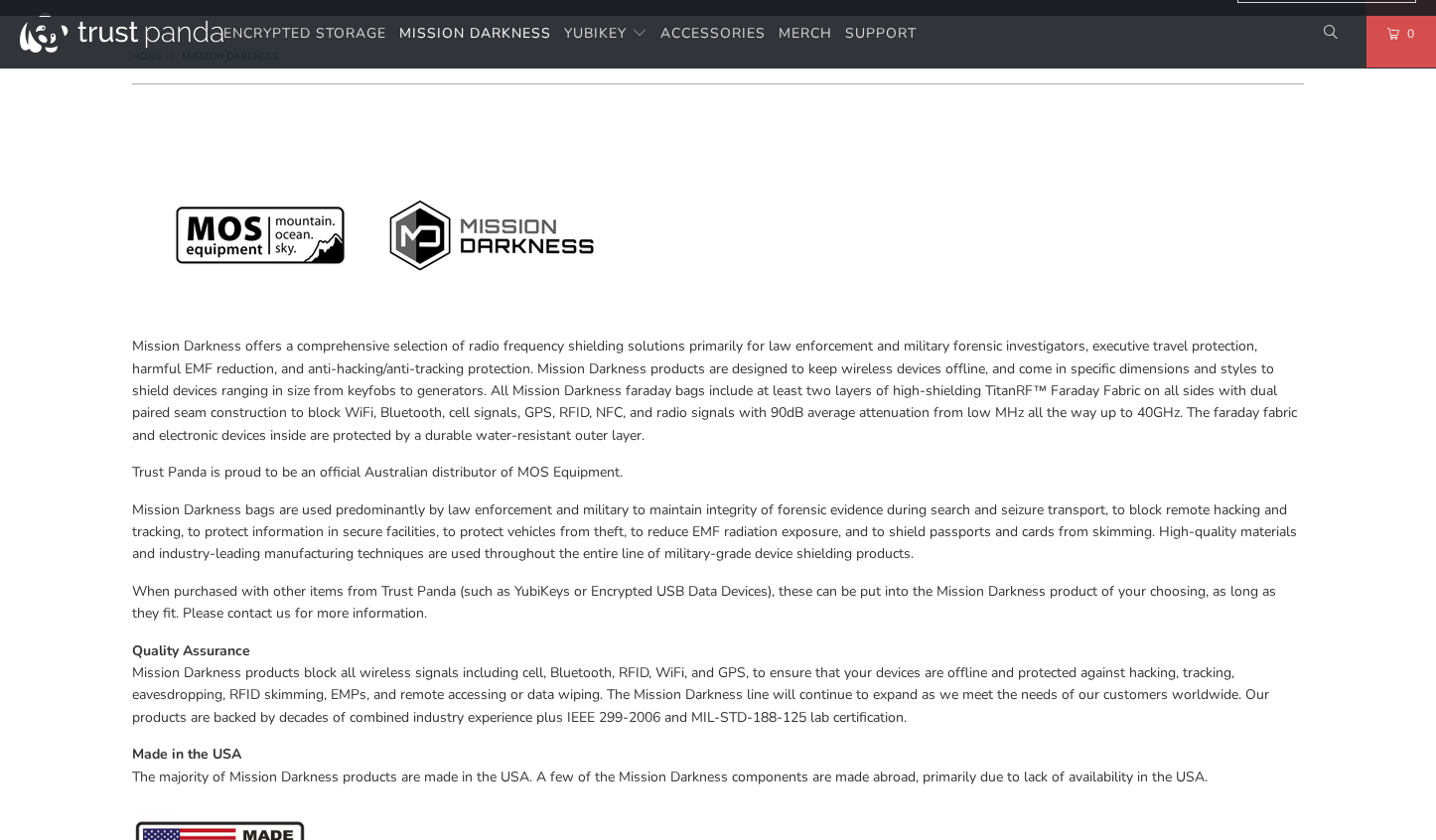 scroll, scrollTop: 0, scrollLeft: 0, axis: both 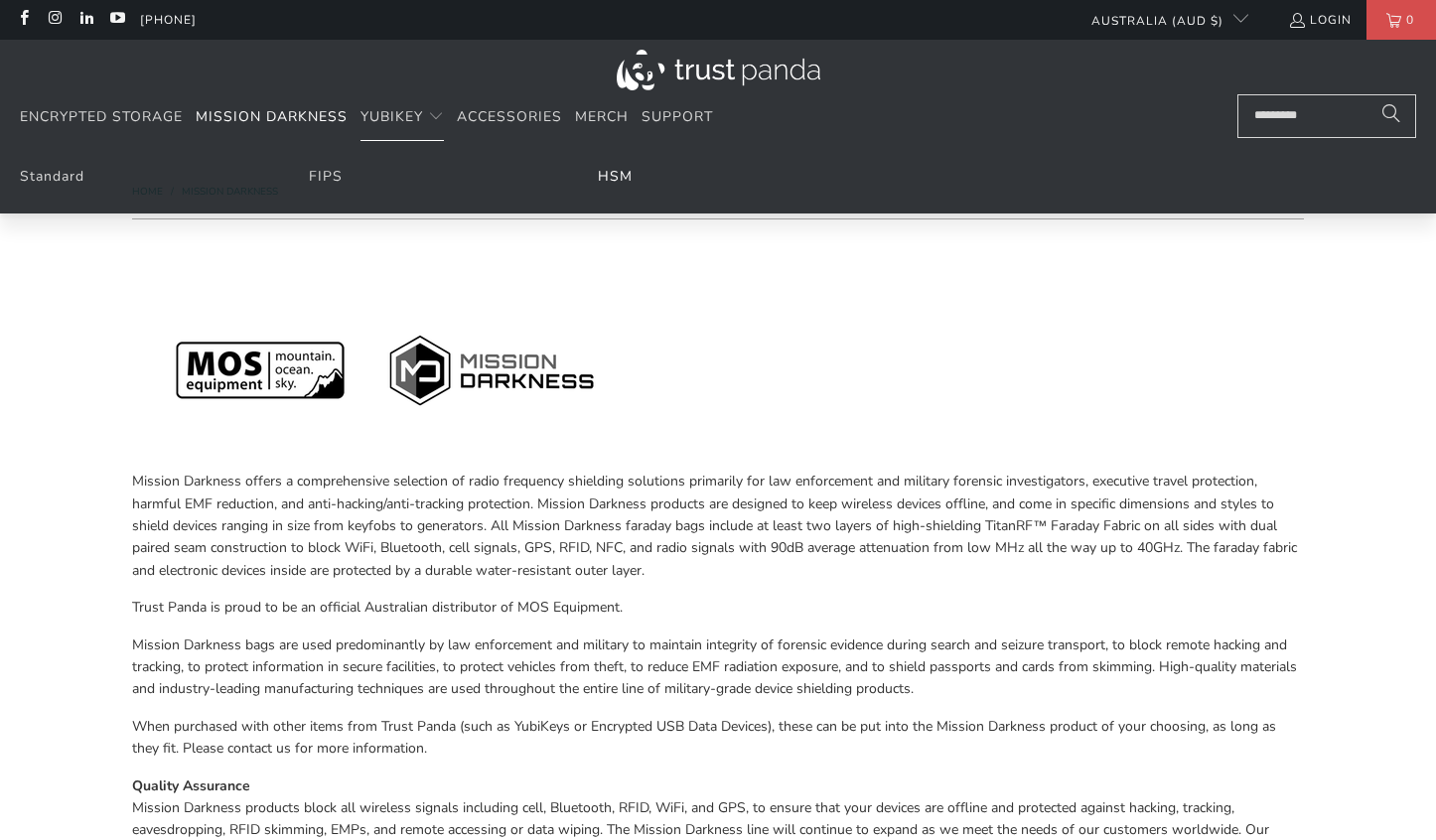 click on "HSM" at bounding box center [615, 176] 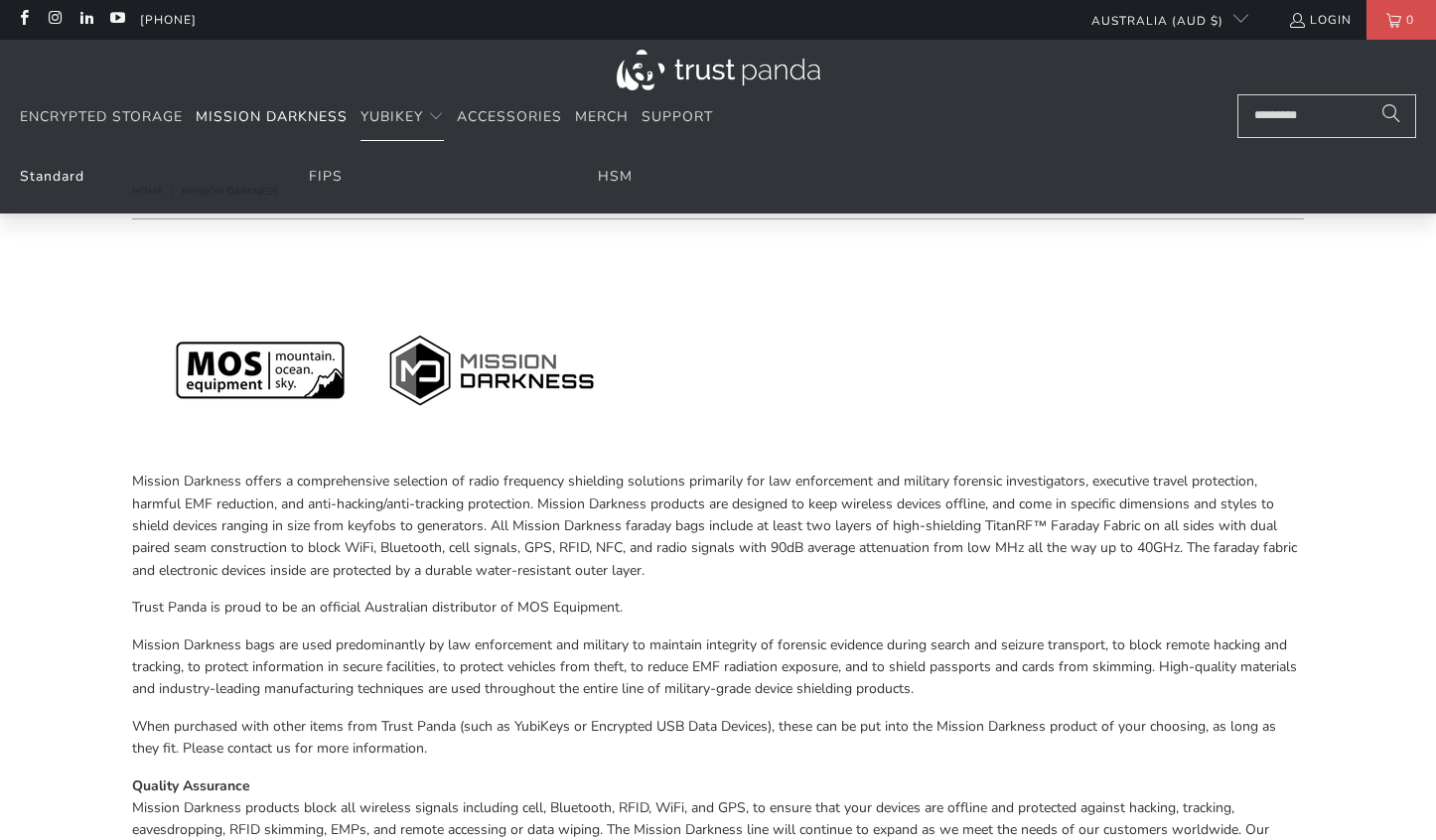 click on "Standard" at bounding box center (52, 176) 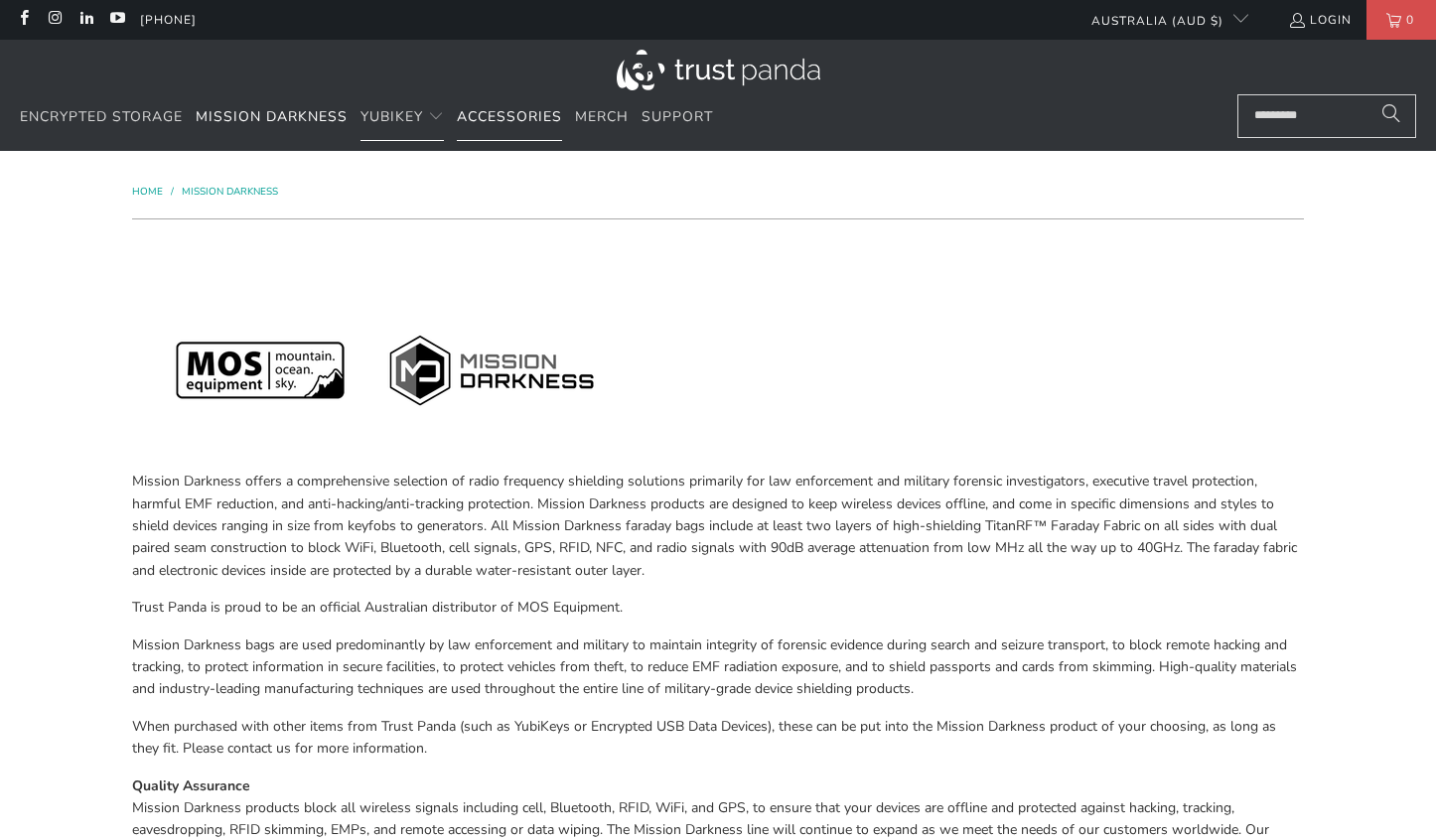click on "Accessories" at bounding box center (509, 116) 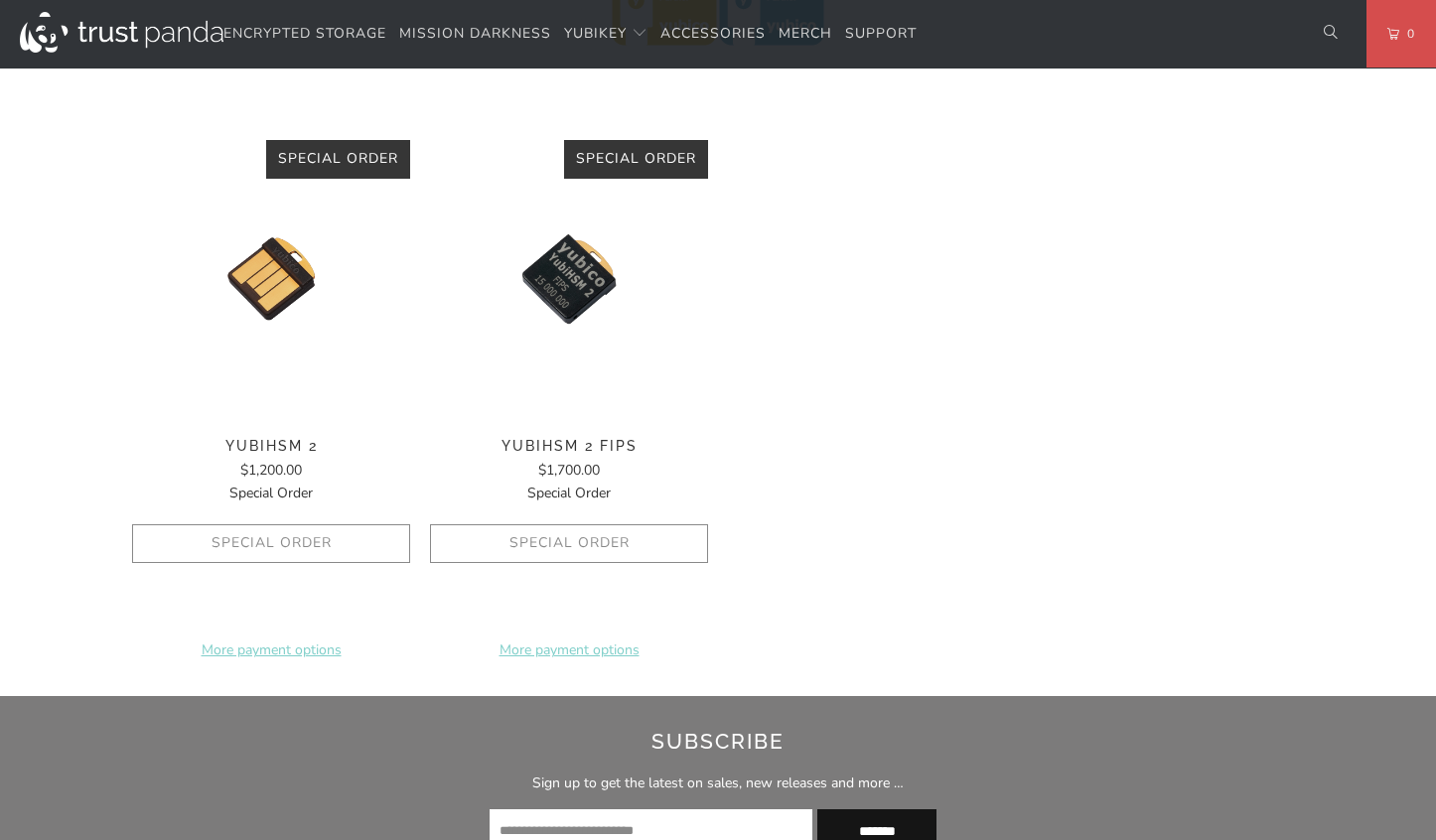 scroll, scrollTop: 795, scrollLeft: 0, axis: vertical 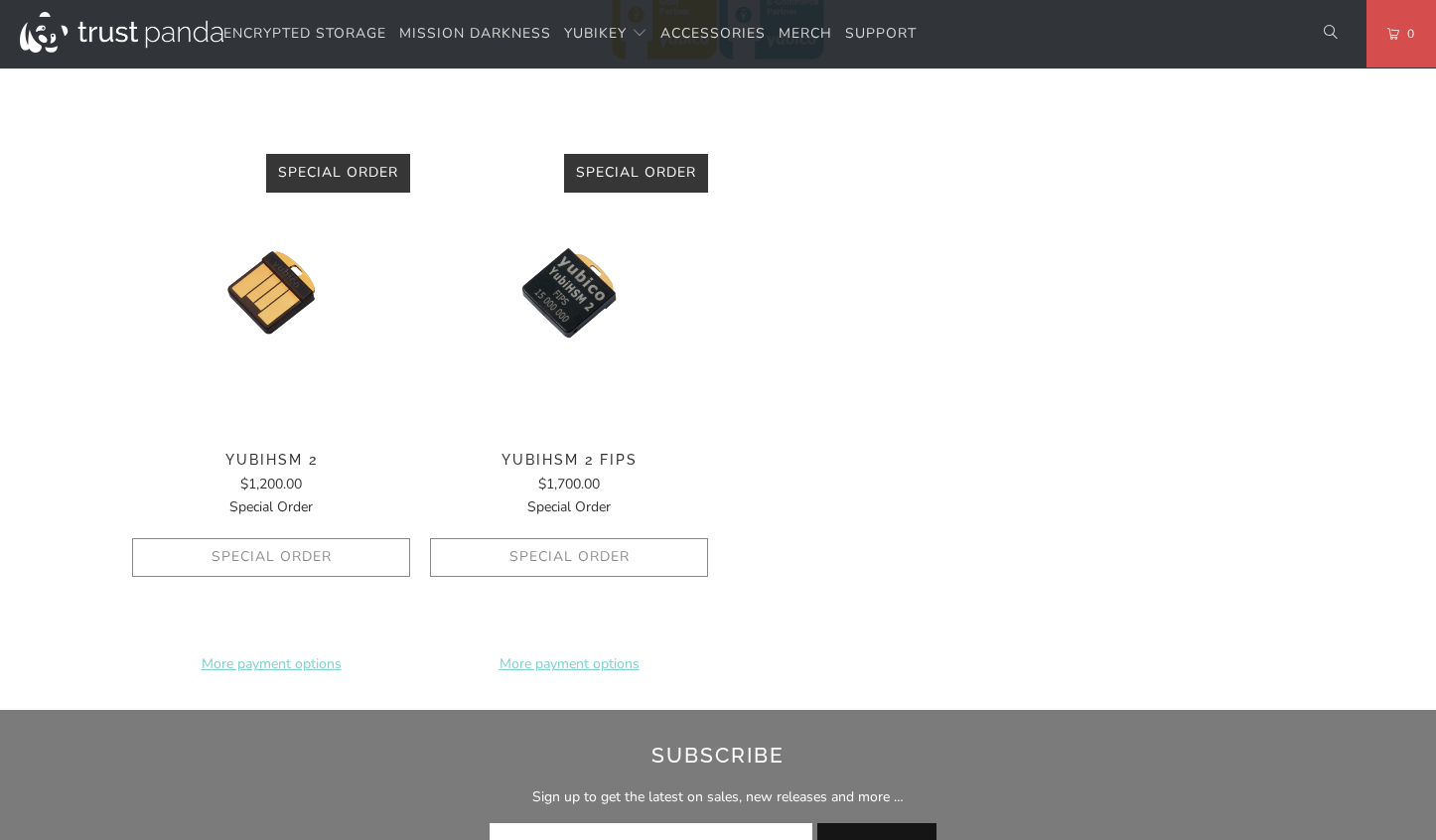 click at bounding box center [271, 293] 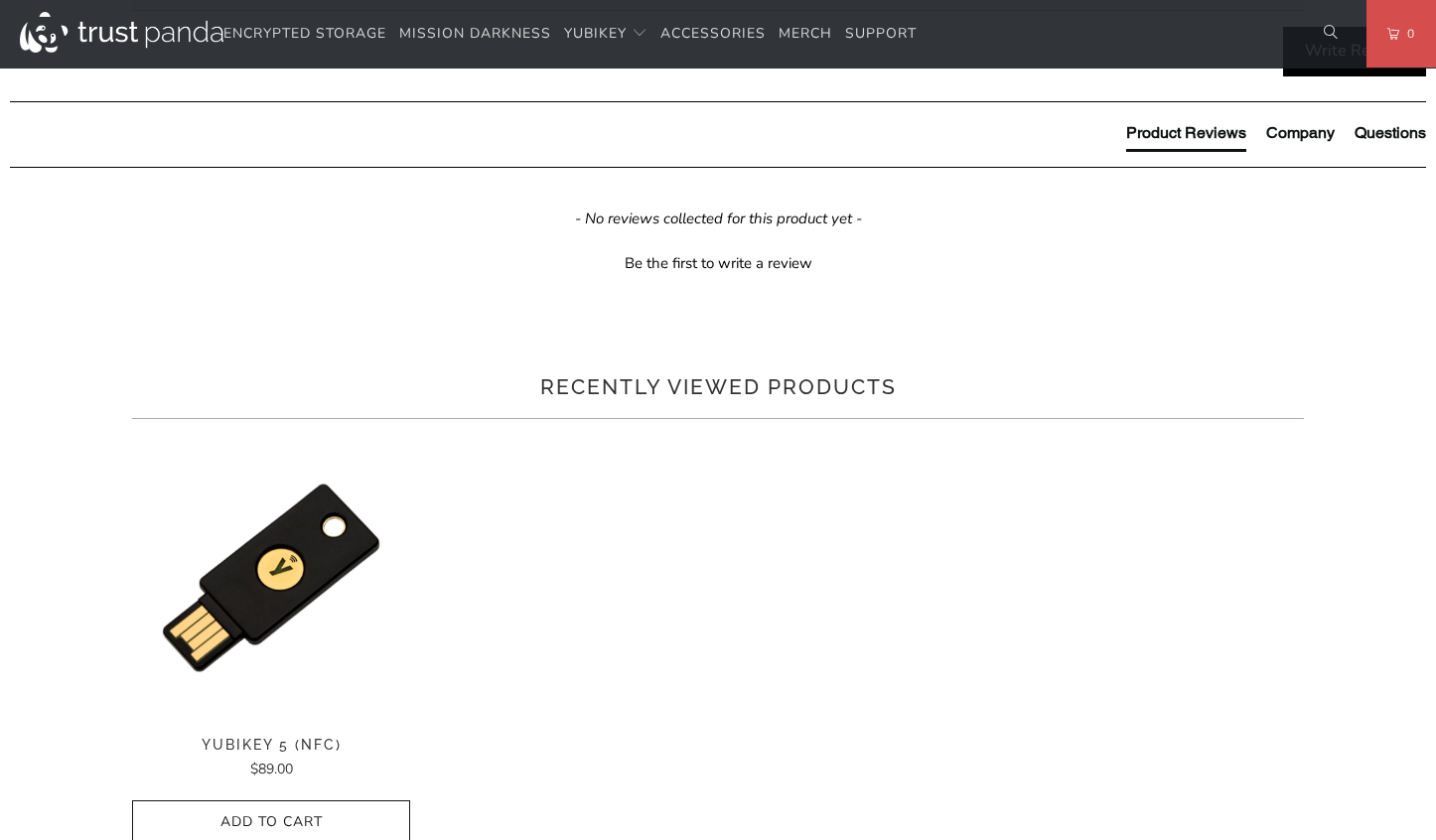 scroll, scrollTop: 0, scrollLeft: 0, axis: both 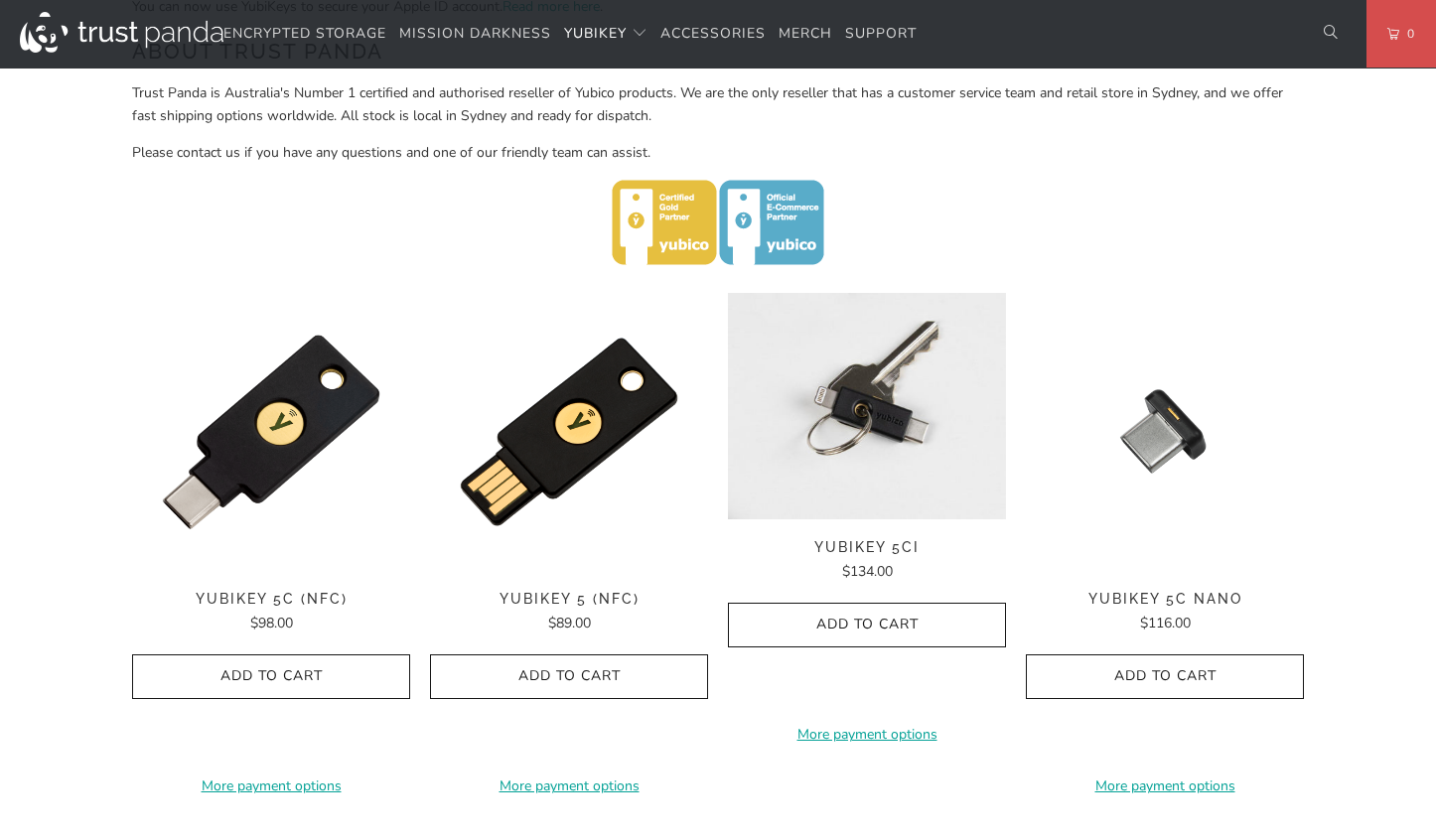 click at bounding box center [867, 406] 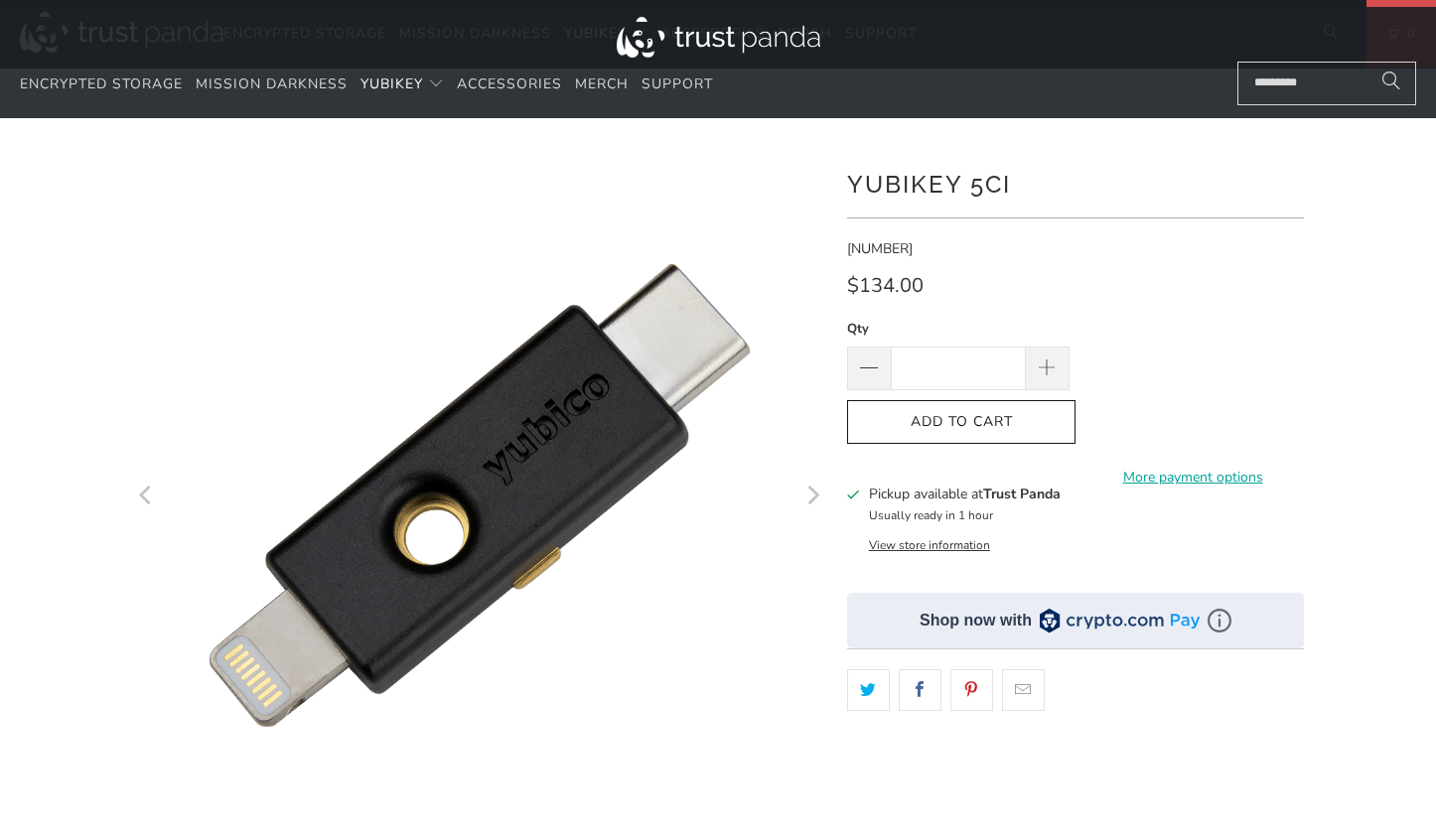 scroll, scrollTop: 0, scrollLeft: 0, axis: both 